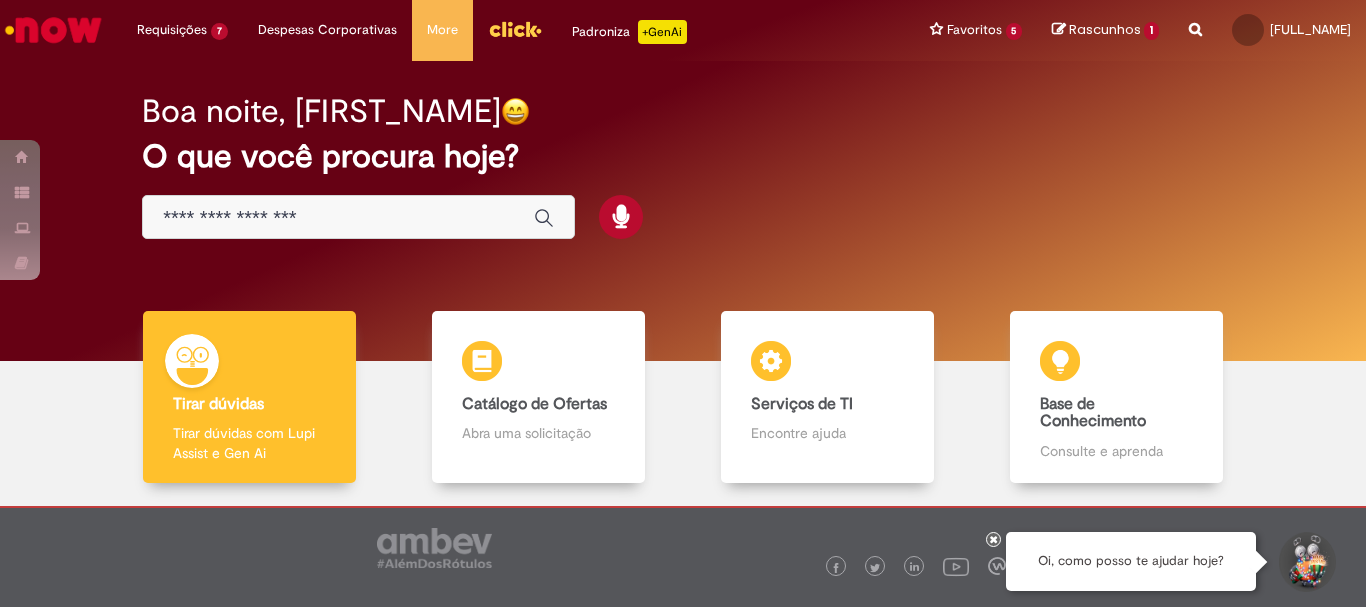 scroll, scrollTop: 0, scrollLeft: 0, axis: both 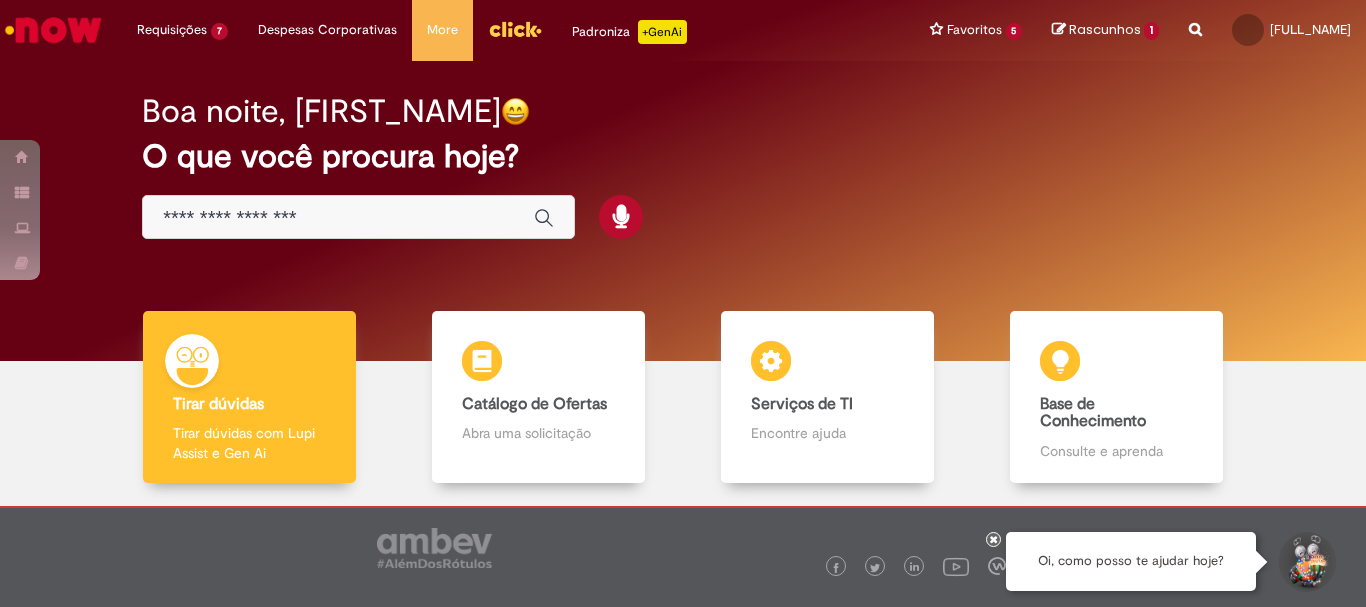 click on "Rascunhos" at bounding box center [1105, 29] 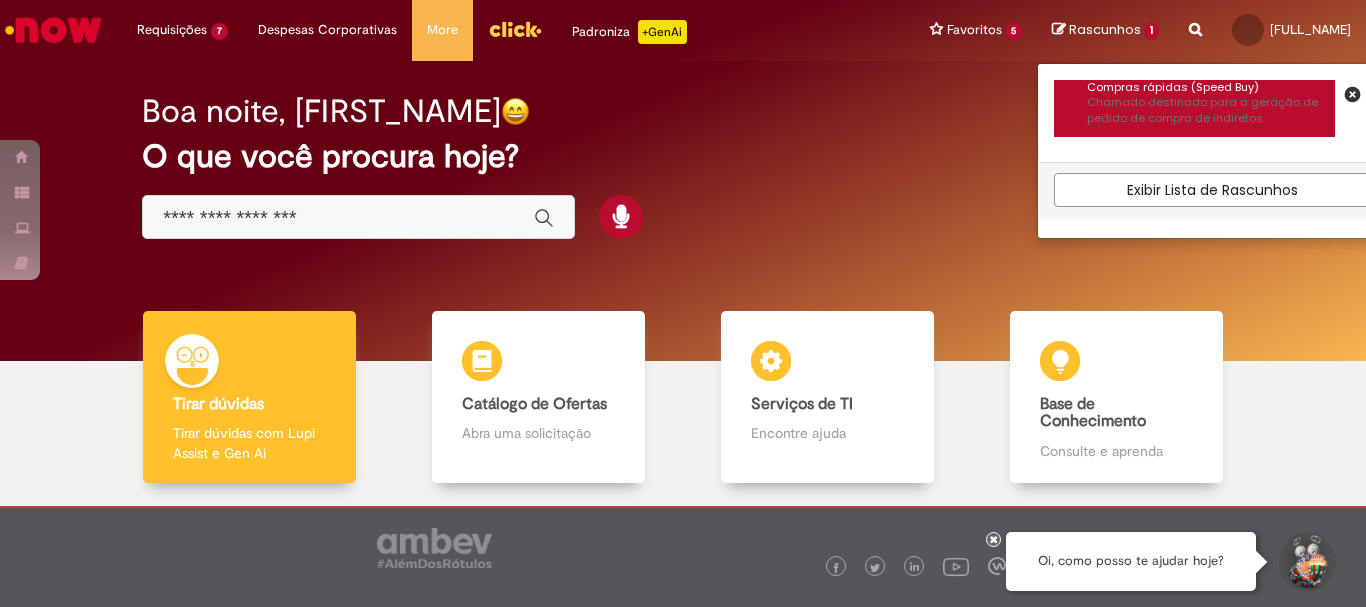 click on "Compras rápidas (Speed Buy)" at bounding box center (1211, 88) 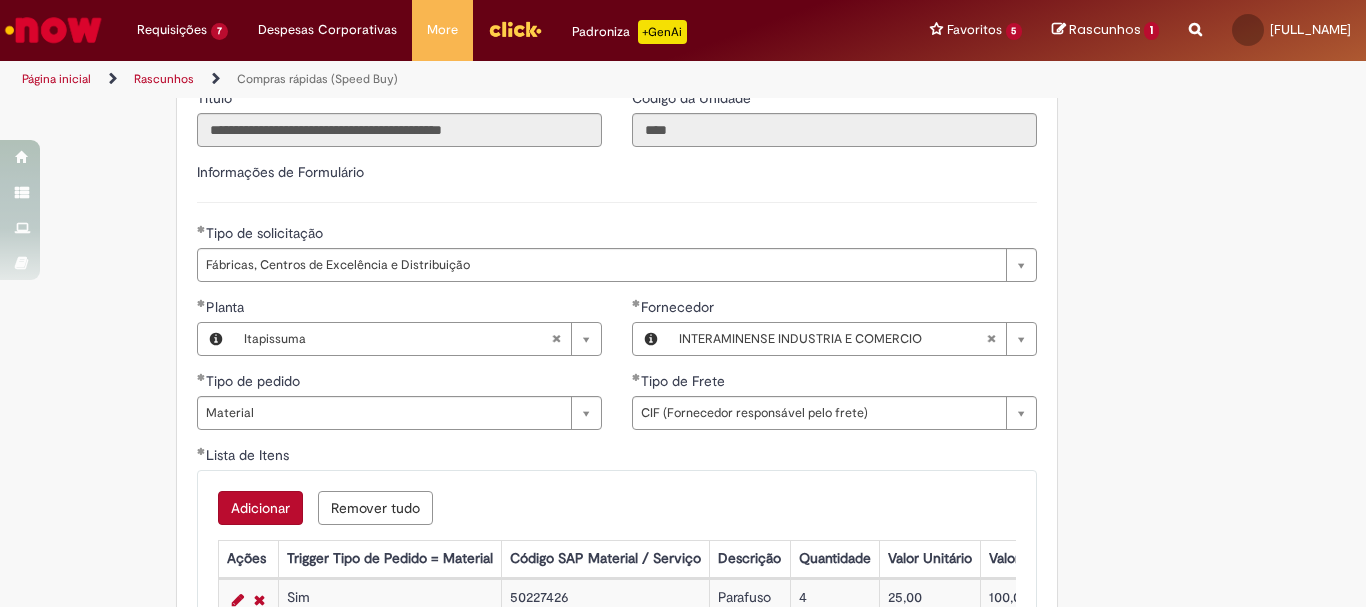 scroll, scrollTop: 2792, scrollLeft: 0, axis: vertical 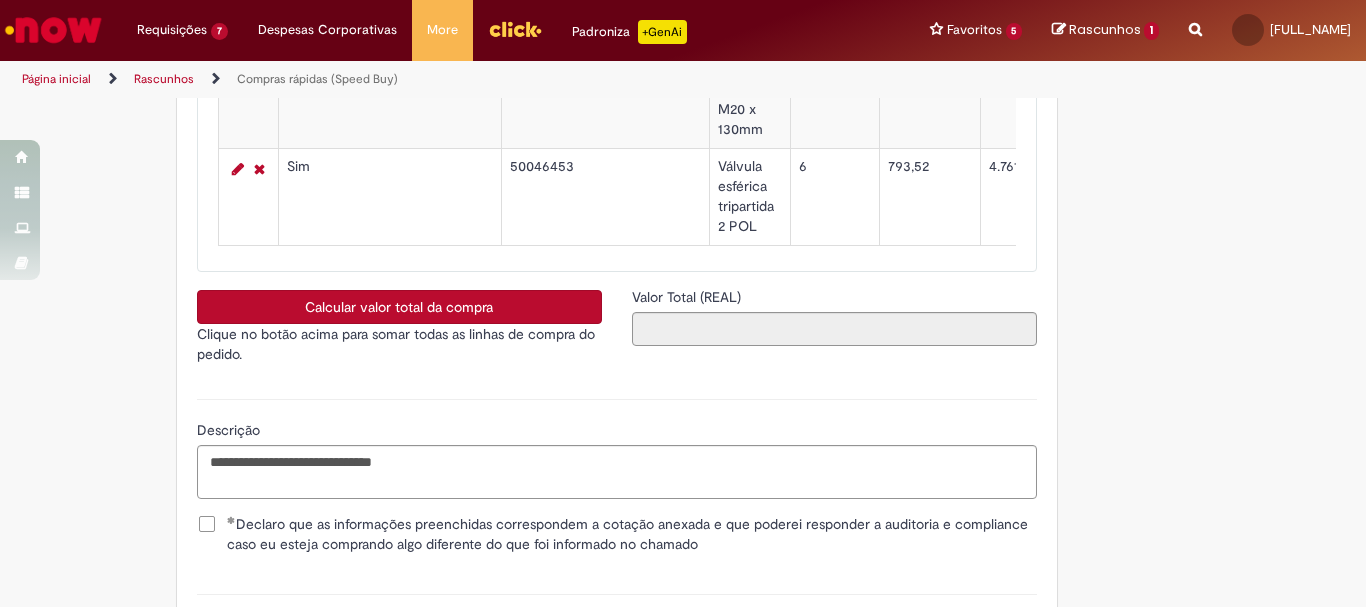 click on "Calcular valor total da compra" at bounding box center [399, 307] 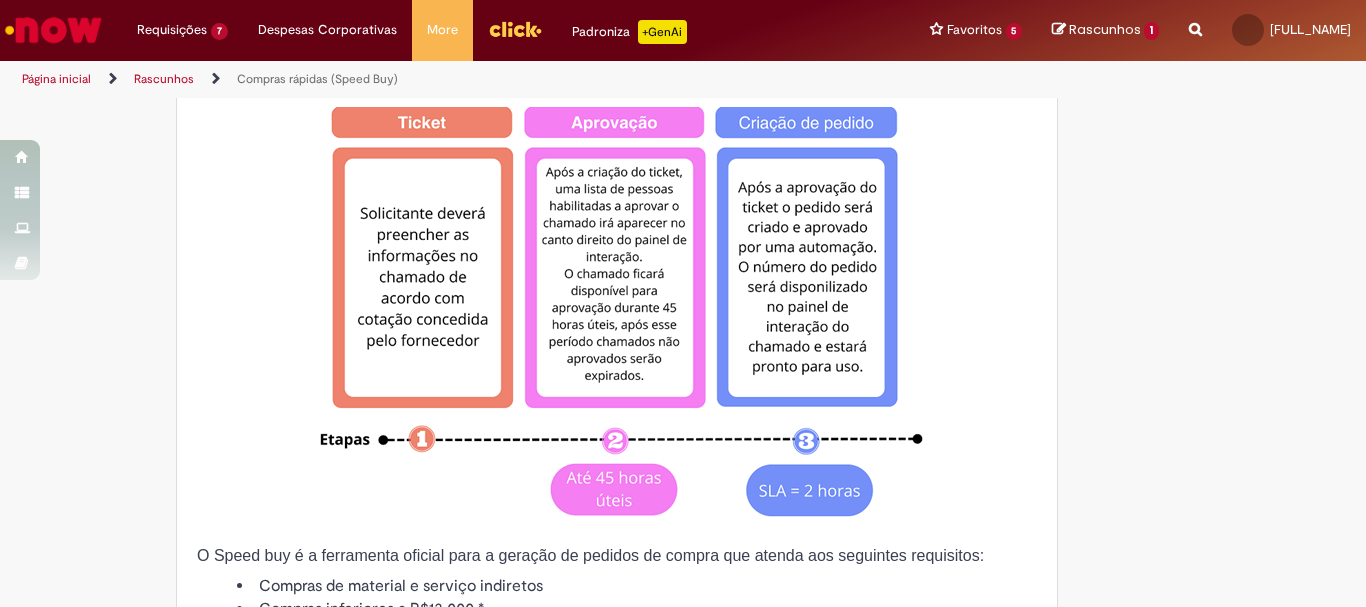 scroll, scrollTop: 0, scrollLeft: 0, axis: both 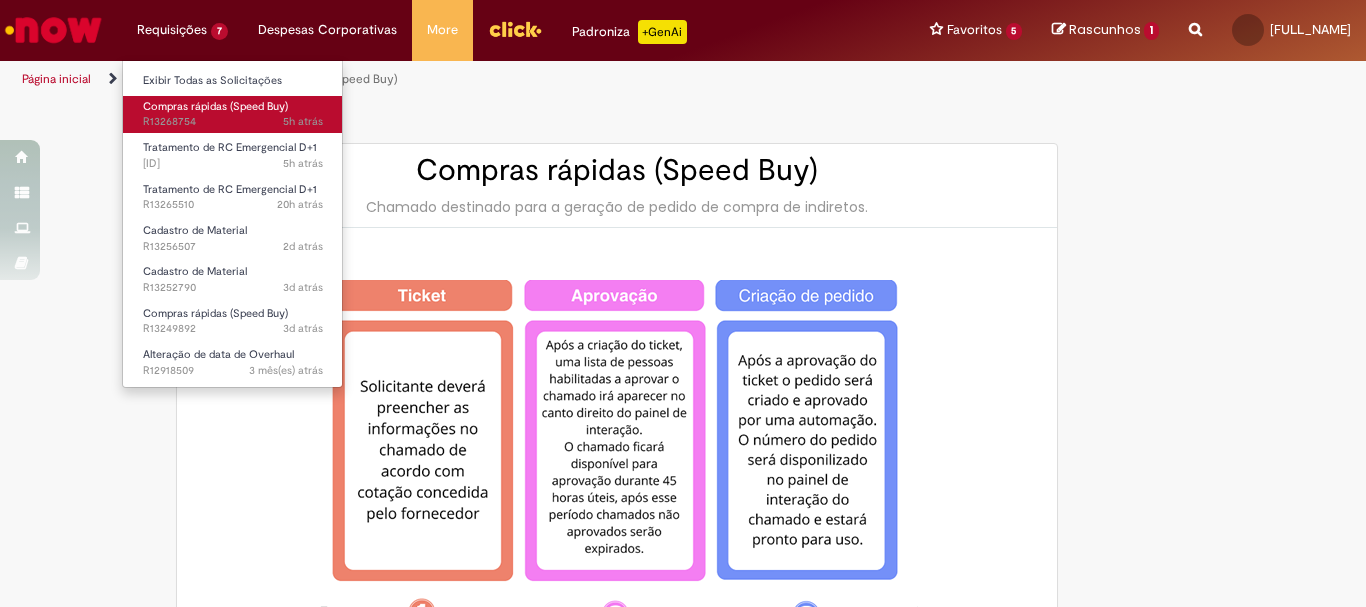 click on "[TIME] [TIME] [ID]" at bounding box center [233, 122] 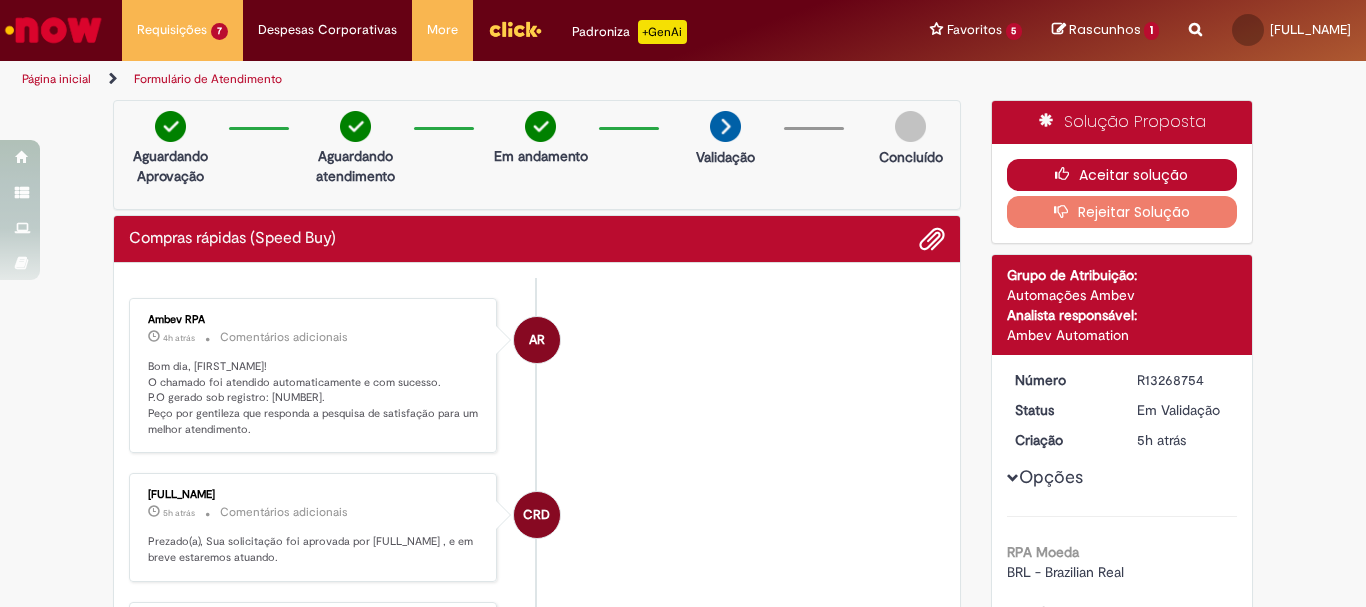 click at bounding box center [1067, 174] 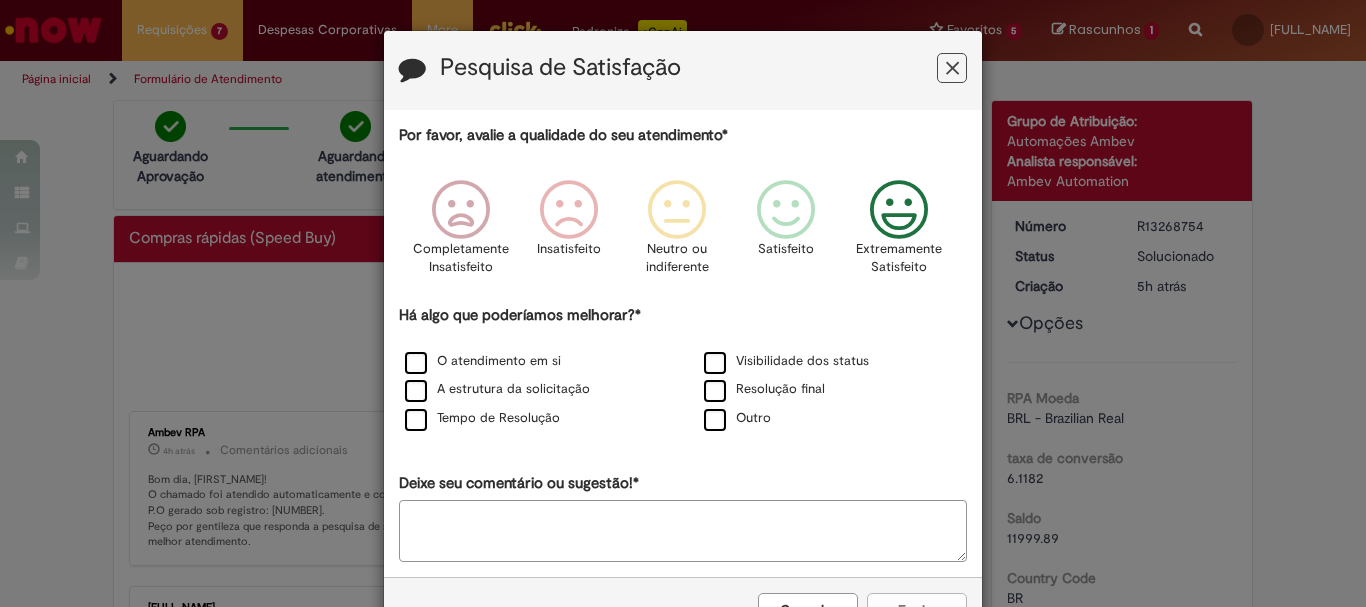 click at bounding box center (899, 210) 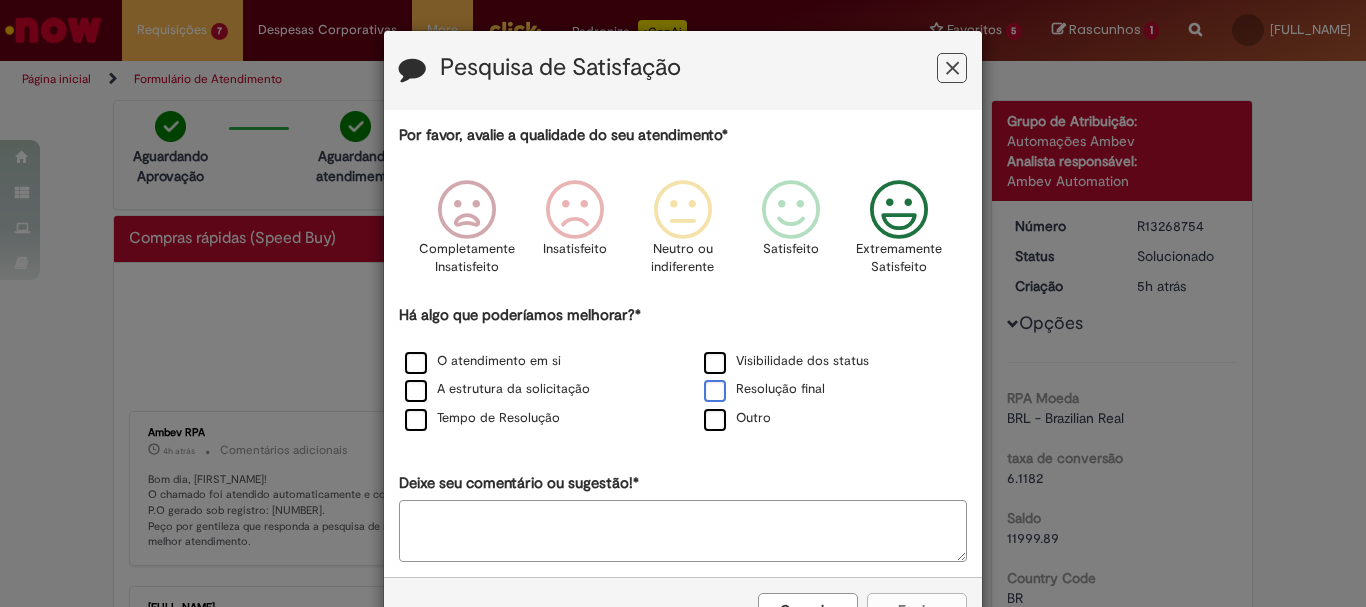 click on "Resolução final" at bounding box center [764, 389] 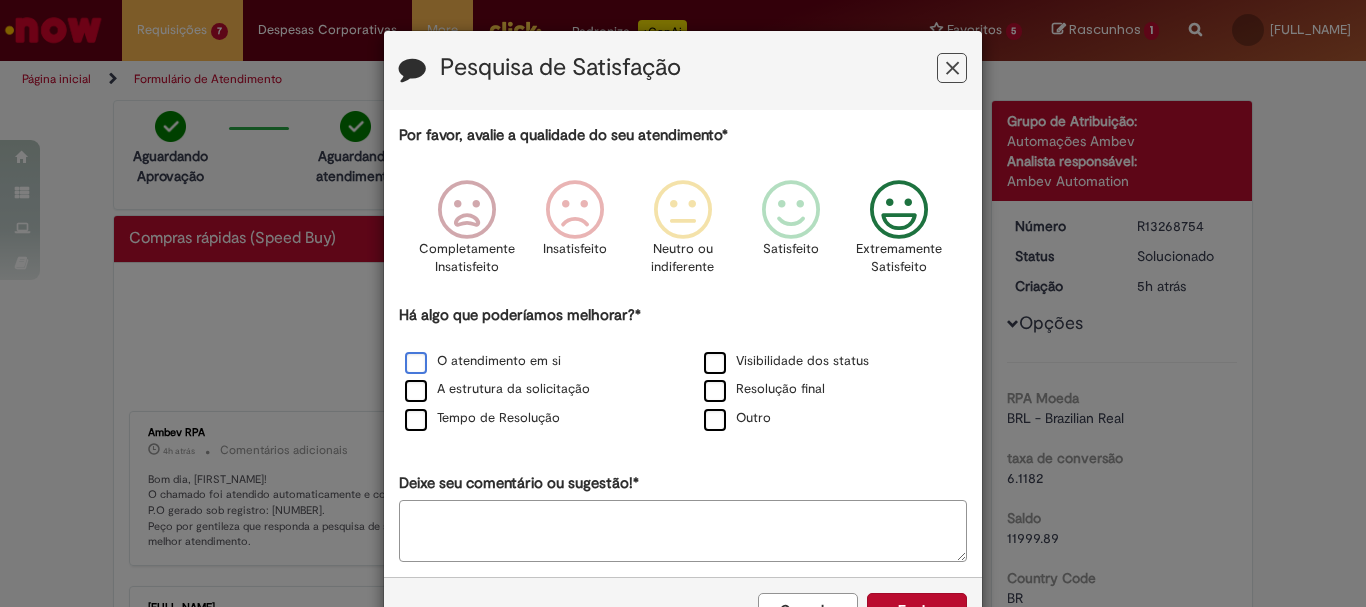 click on "O atendimento em si" at bounding box center [483, 361] 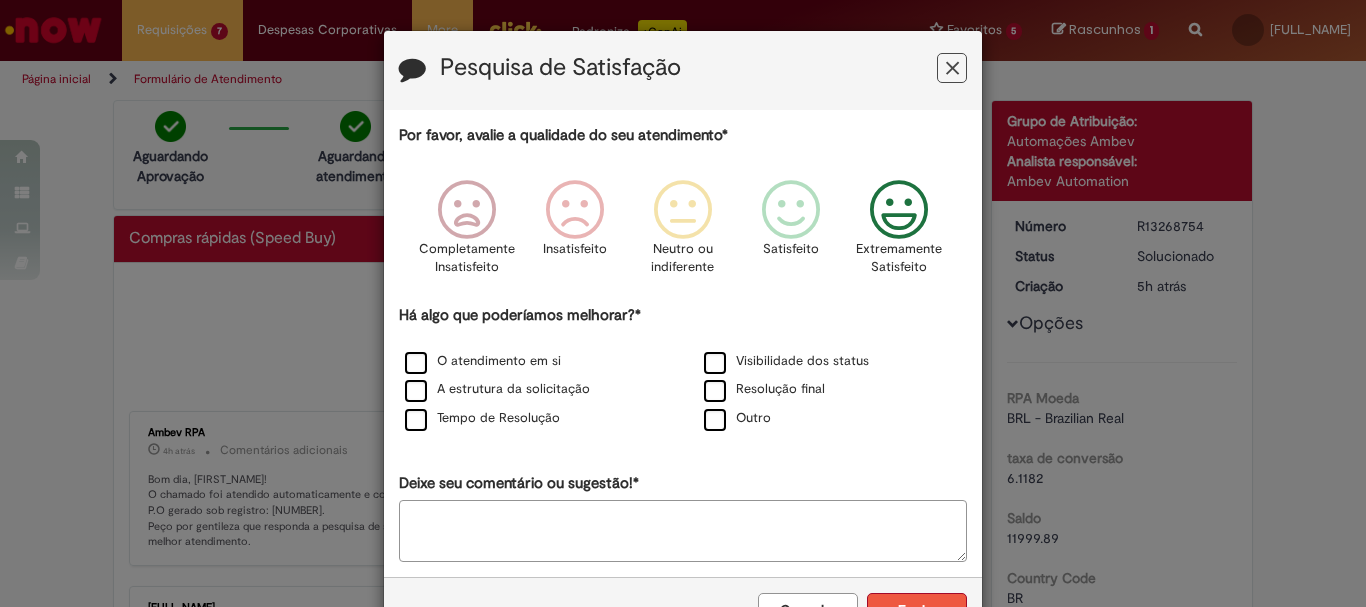 click on "Enviar" at bounding box center [917, 610] 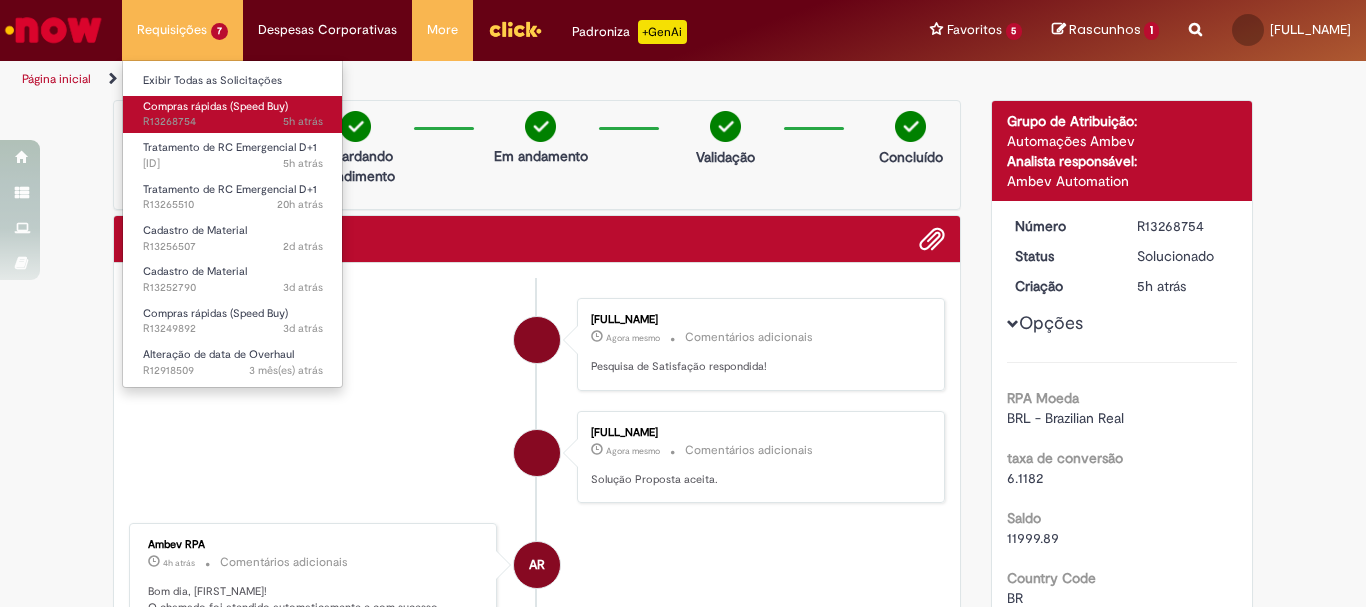 click on "[TIME] [TIME] [ID]" at bounding box center (233, 122) 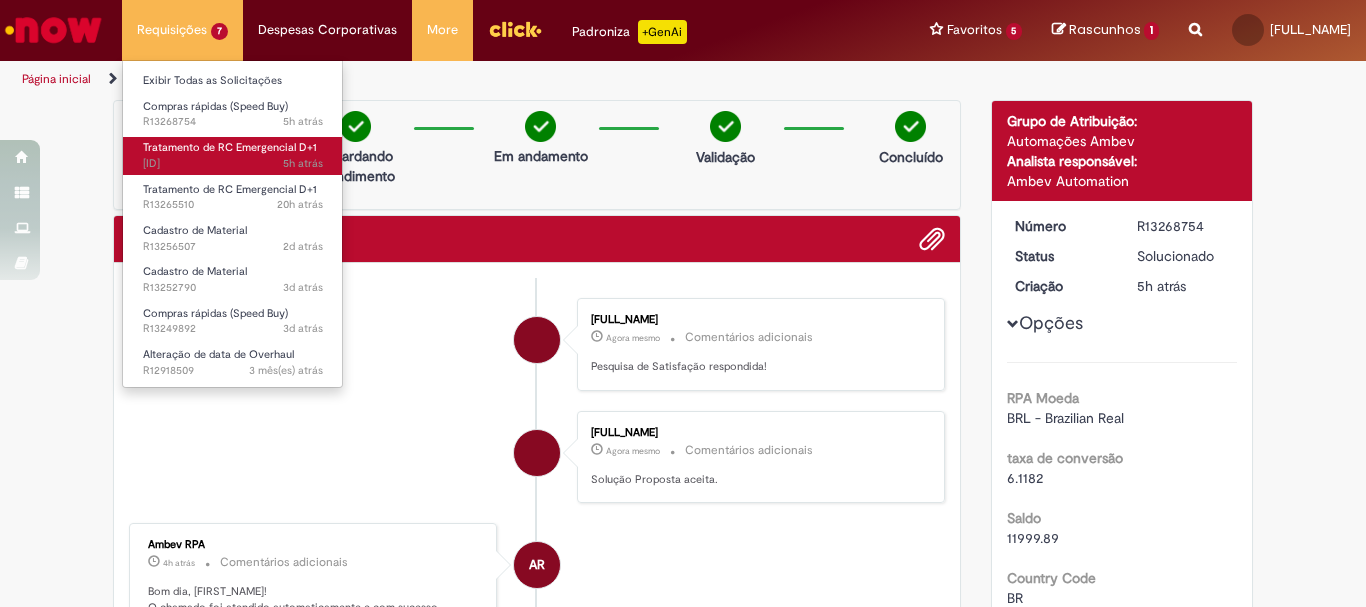 click on "[TIME] [TIME] [ID]" at bounding box center (233, 164) 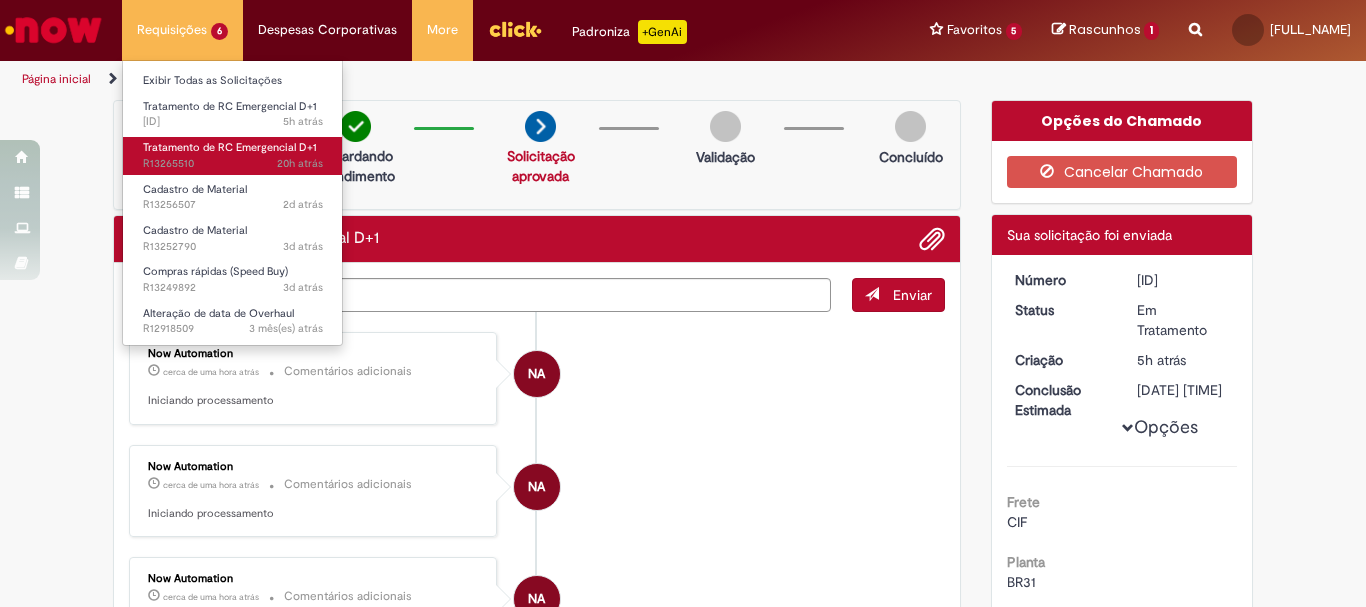 click on "[TIME] [TIME] [ID]" at bounding box center (233, 164) 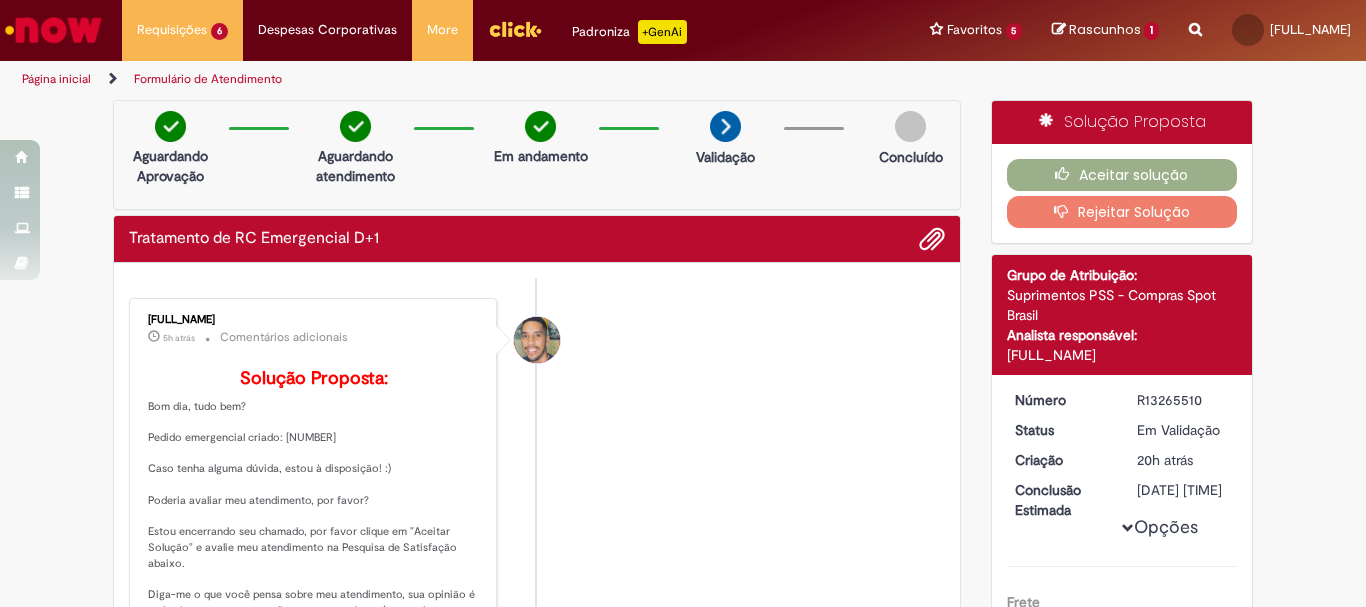 click at bounding box center [537, 518] 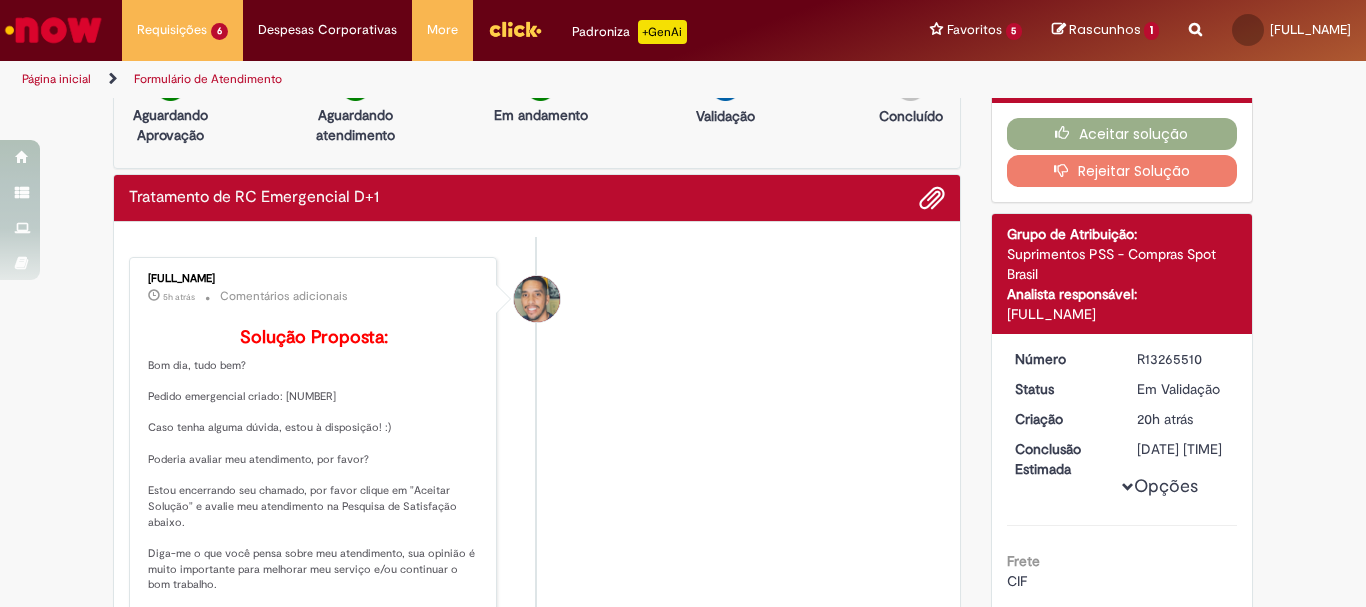 scroll, scrollTop: 0, scrollLeft: 0, axis: both 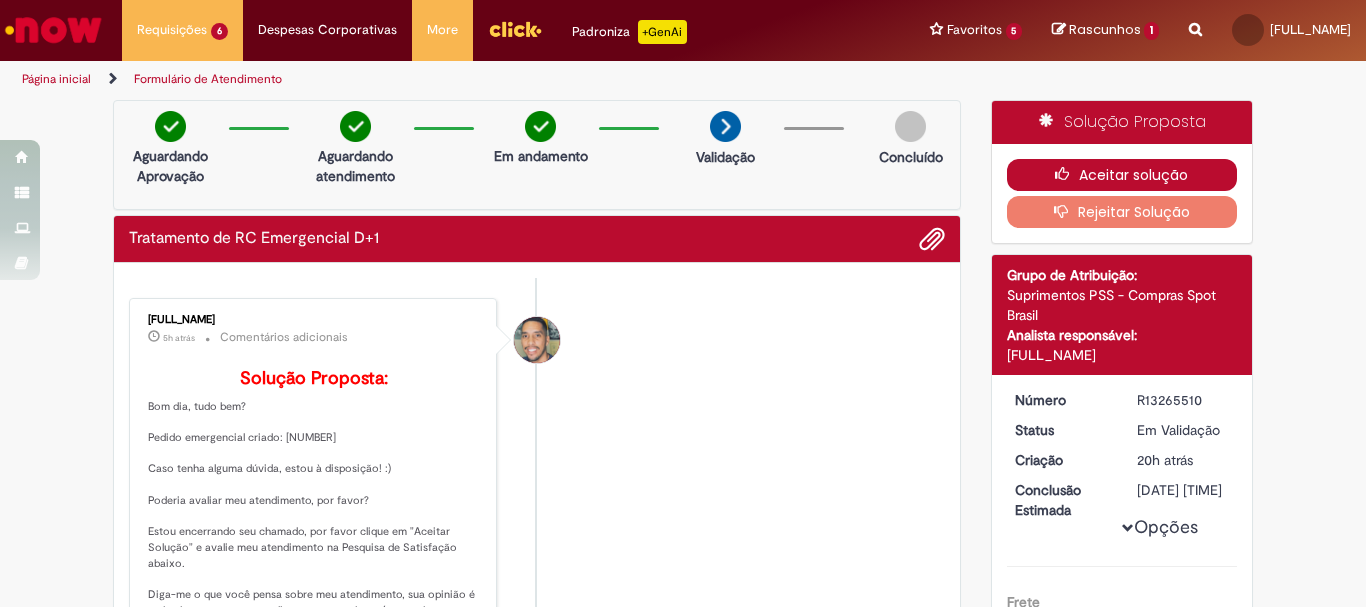 click at bounding box center (1067, 174) 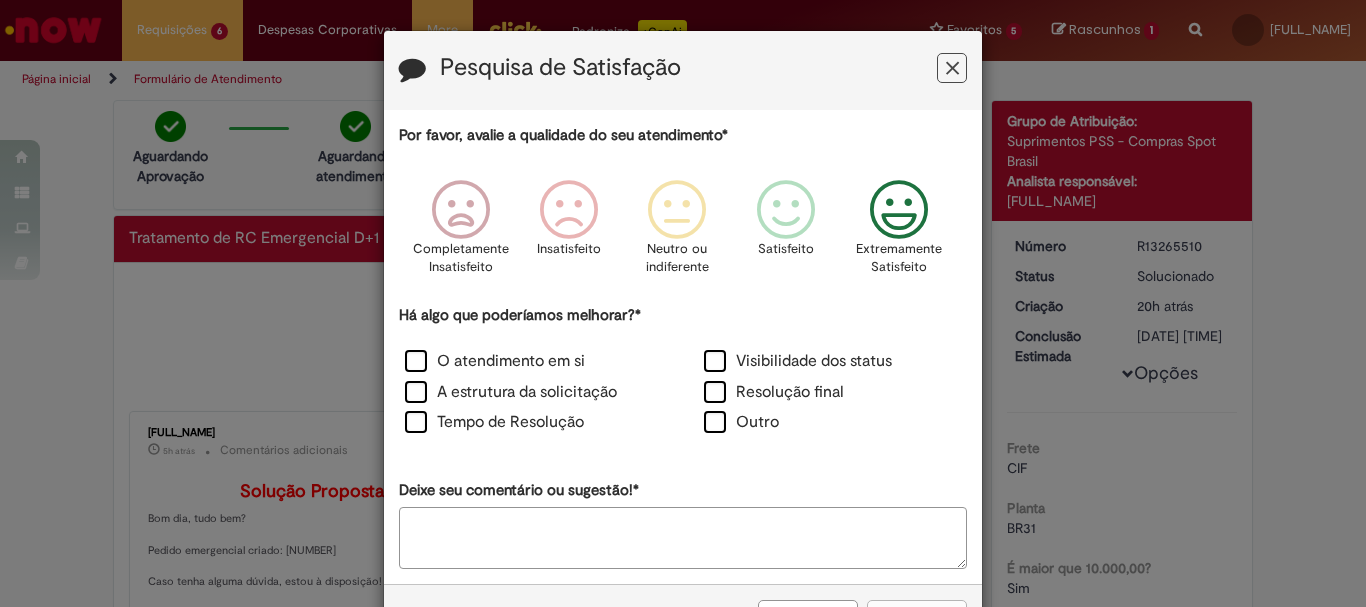 click at bounding box center (899, 210) 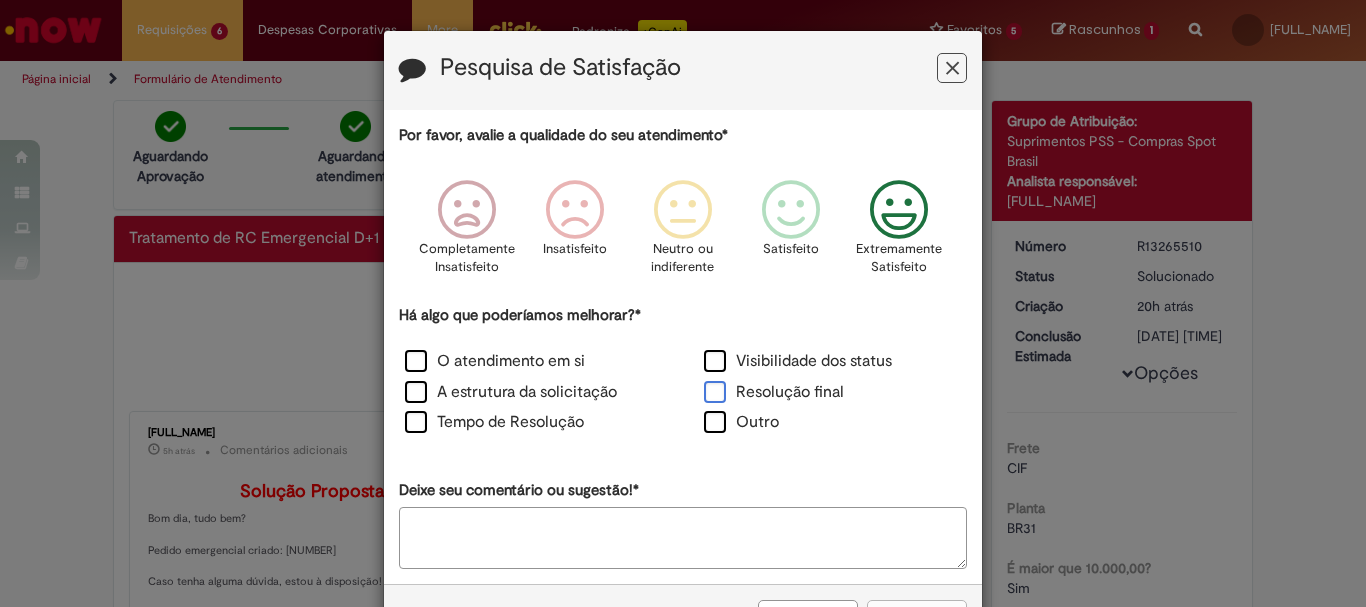 click on "Resolução final" at bounding box center (774, 392) 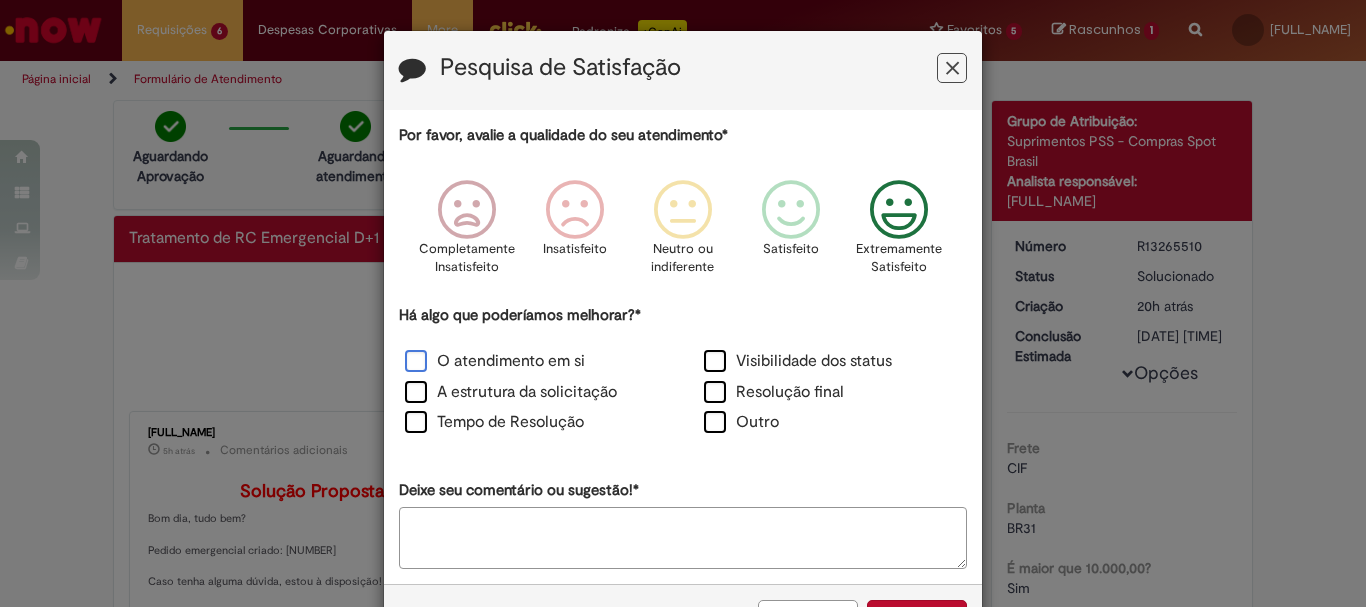 click on "O atendimento em si" at bounding box center [495, 361] 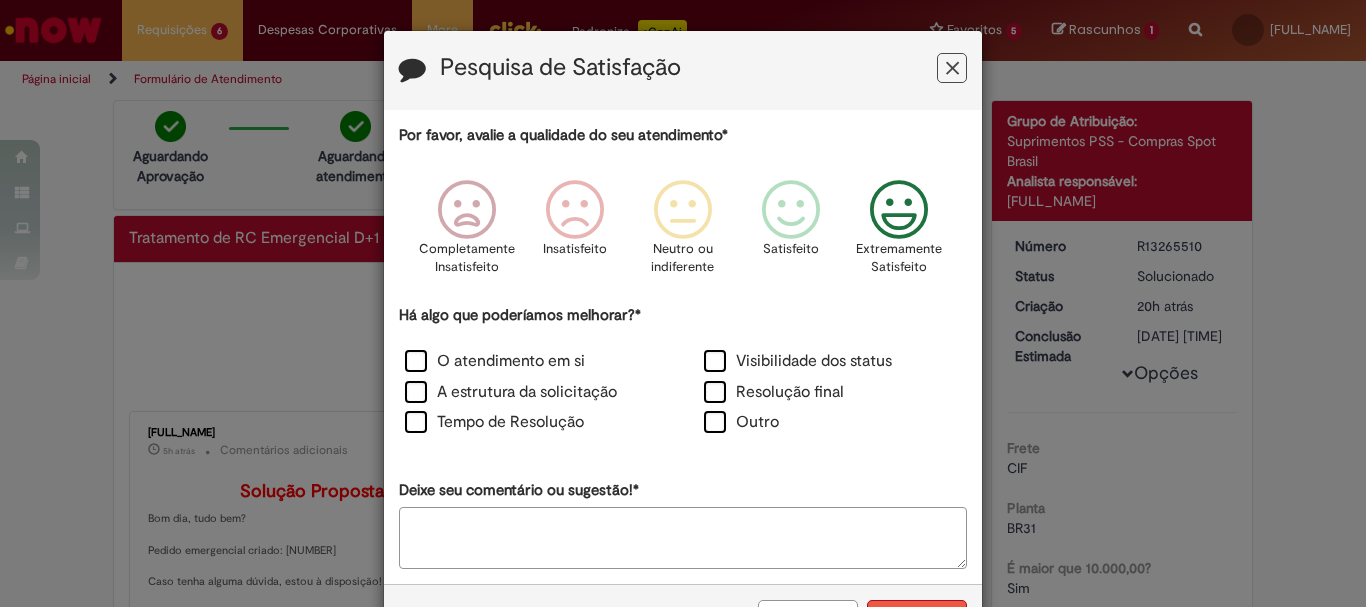 click on "Enviar" at bounding box center (917, 617) 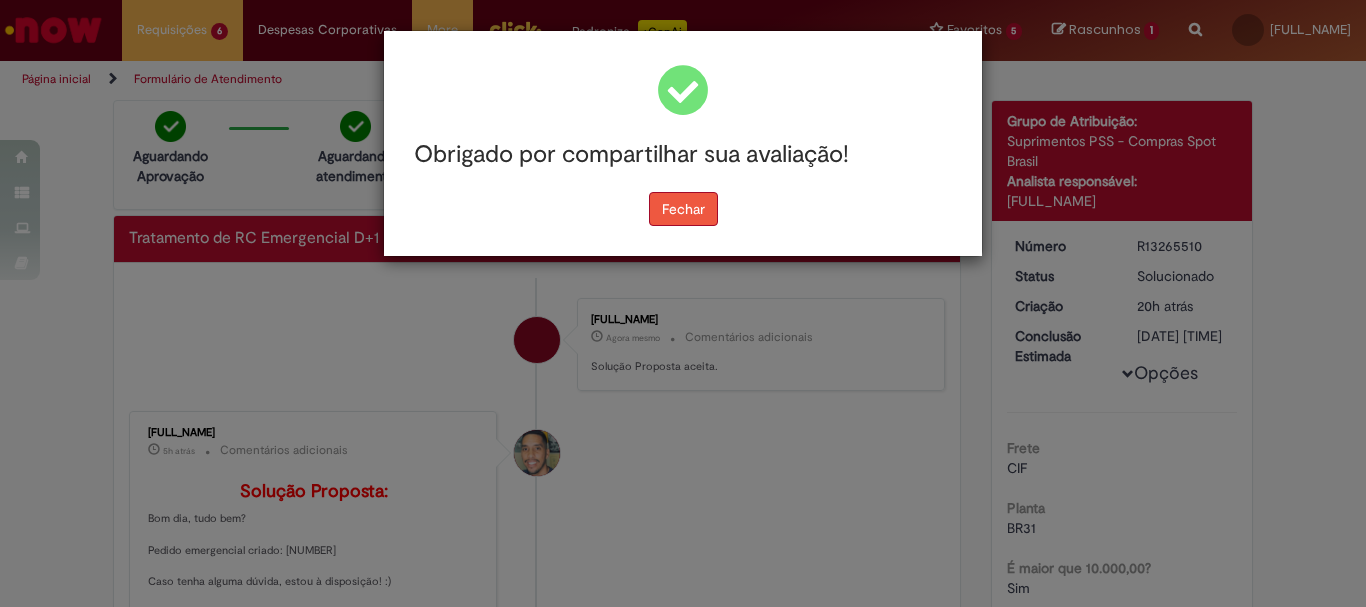 click on "Fechar" at bounding box center [683, 209] 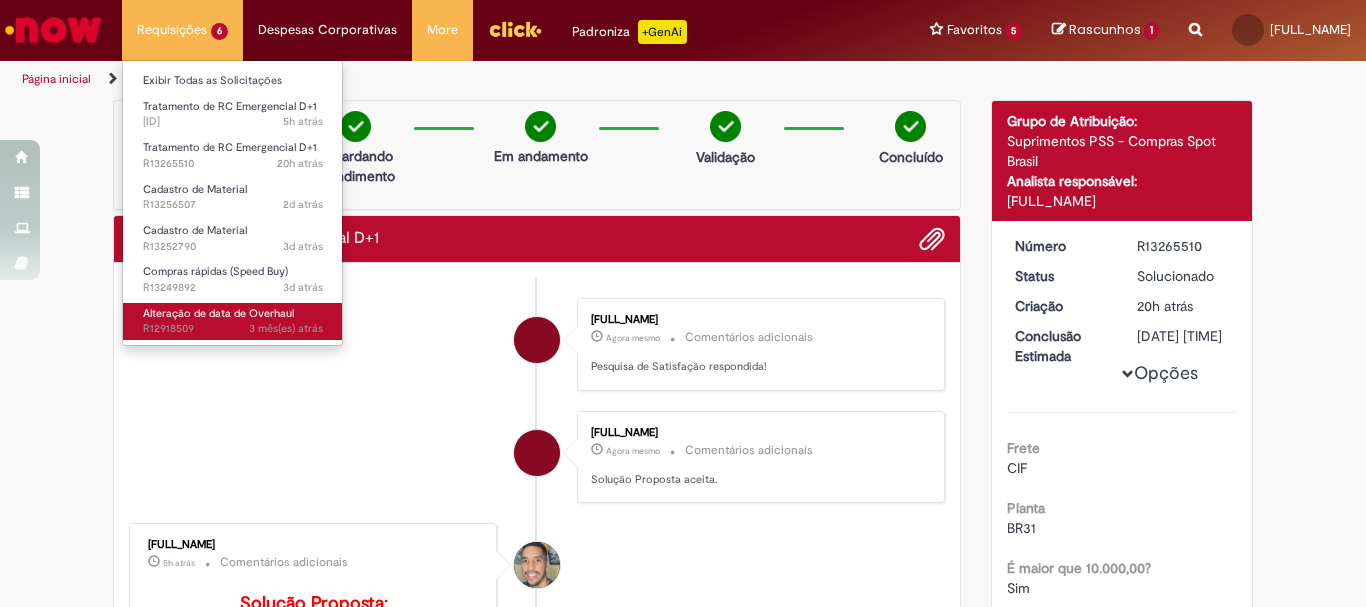 click on "Alteração de data de Overhaul" at bounding box center (218, 313) 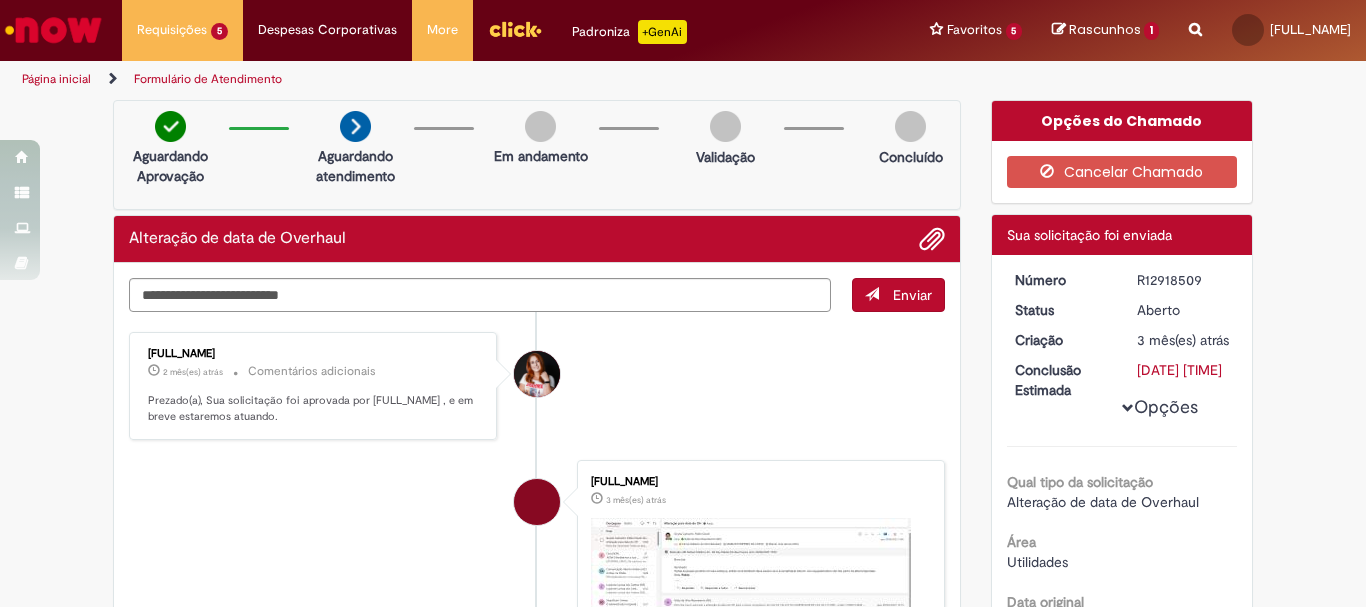 click on "[FULL_NAME]
[MONTHS] atrás [MONTHS] atrás
email de goitya.jpg [SIZE]" at bounding box center (537, 565) 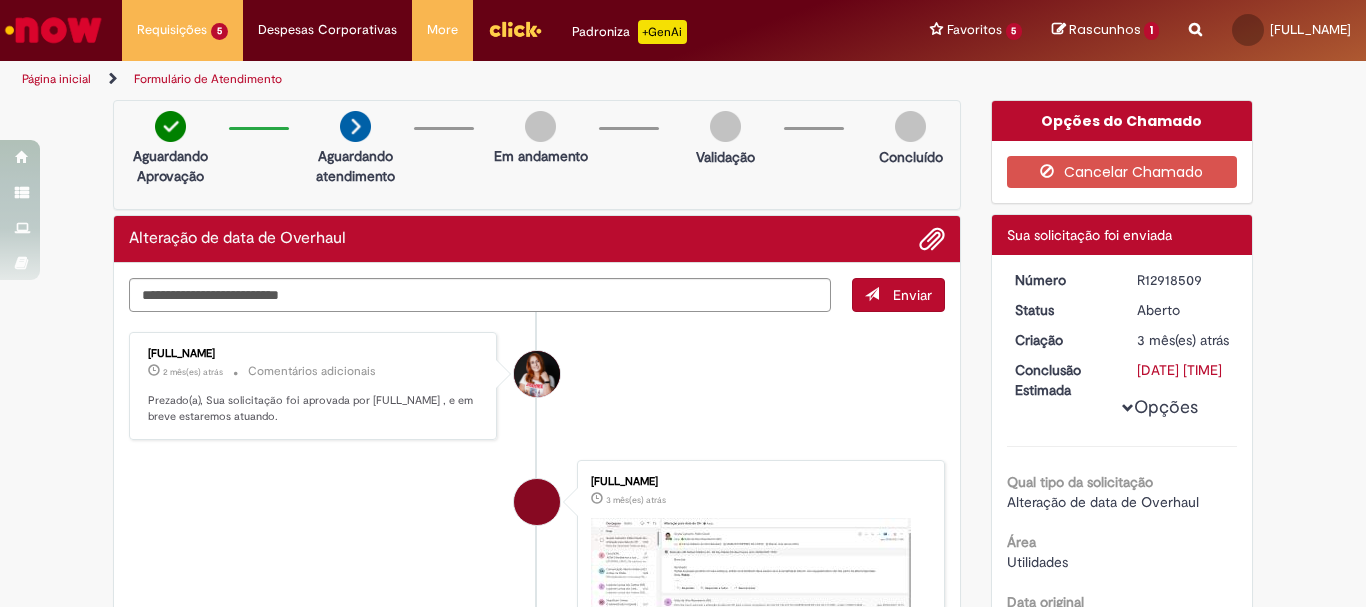 click on "[FULL_NAME]
[MONTHS] atrás [MONTHS] atrás     Comentários adicionais
Prezado(a), Sua solicitação foi aprovada por [FULL_NAME] , e em breve estaremos atuando." at bounding box center (537, 386) 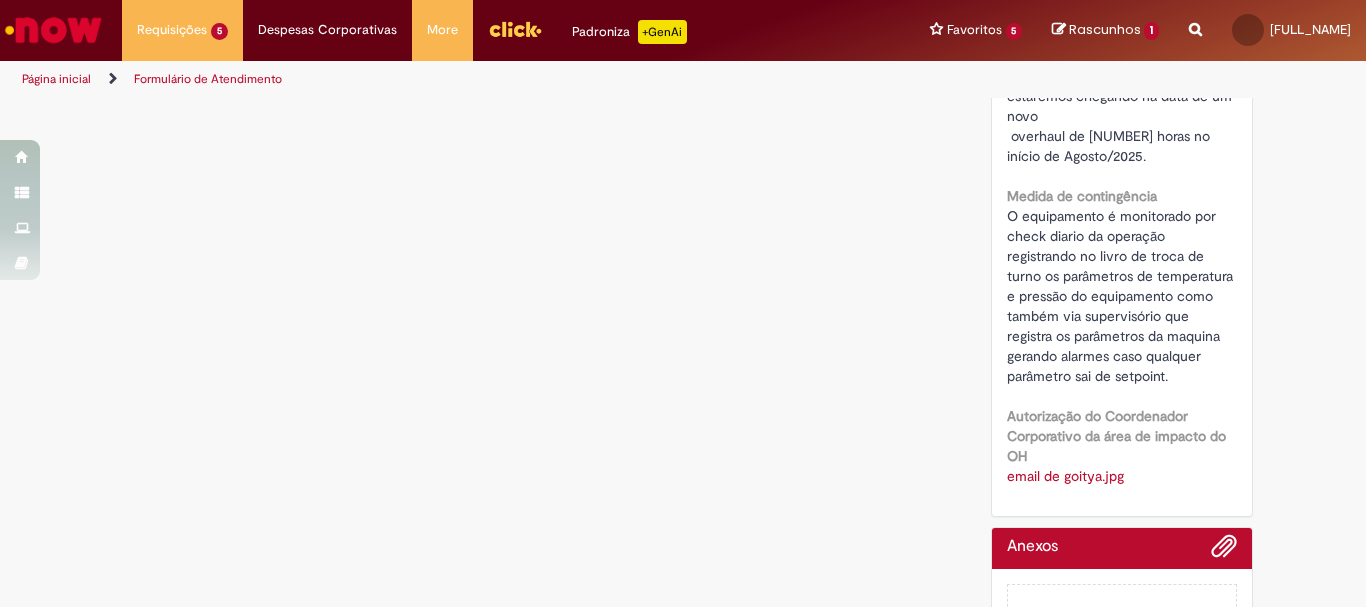 scroll, scrollTop: 993, scrollLeft: 0, axis: vertical 